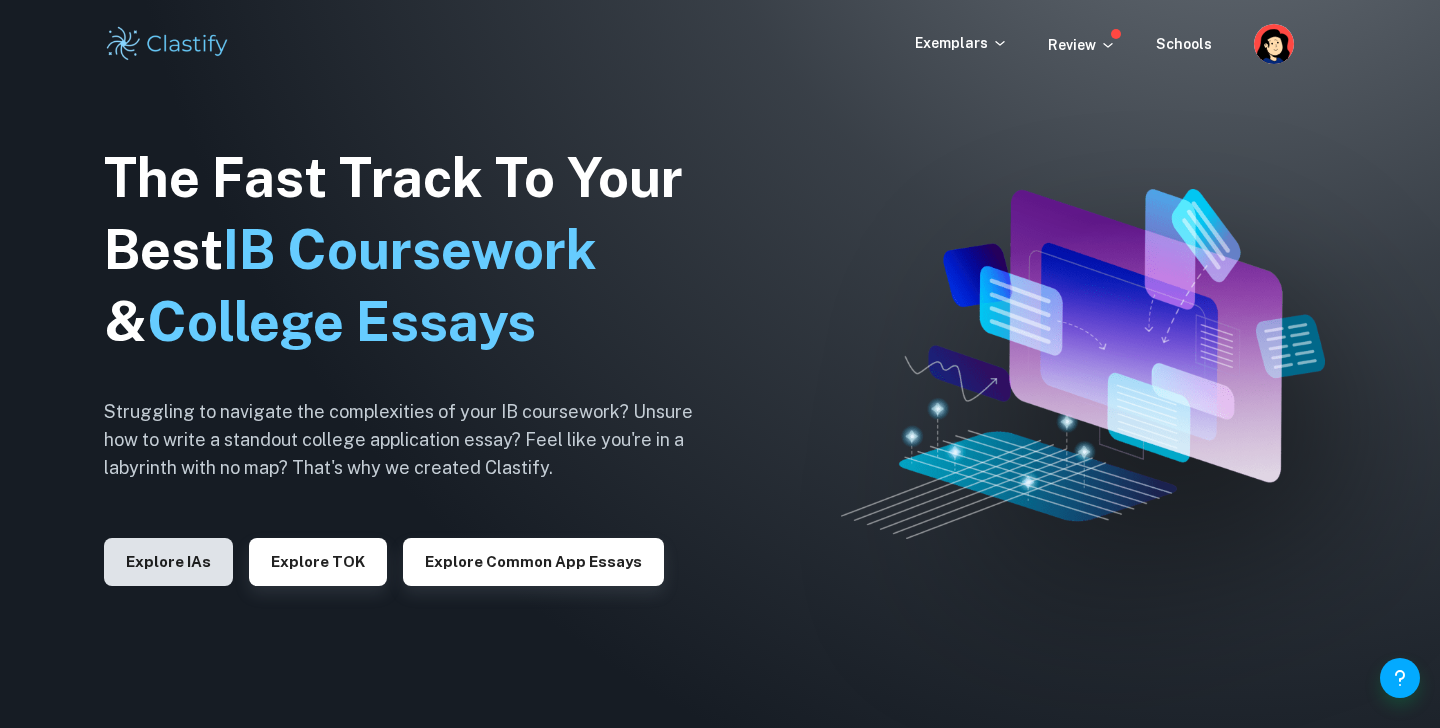scroll, scrollTop: 0, scrollLeft: 0, axis: both 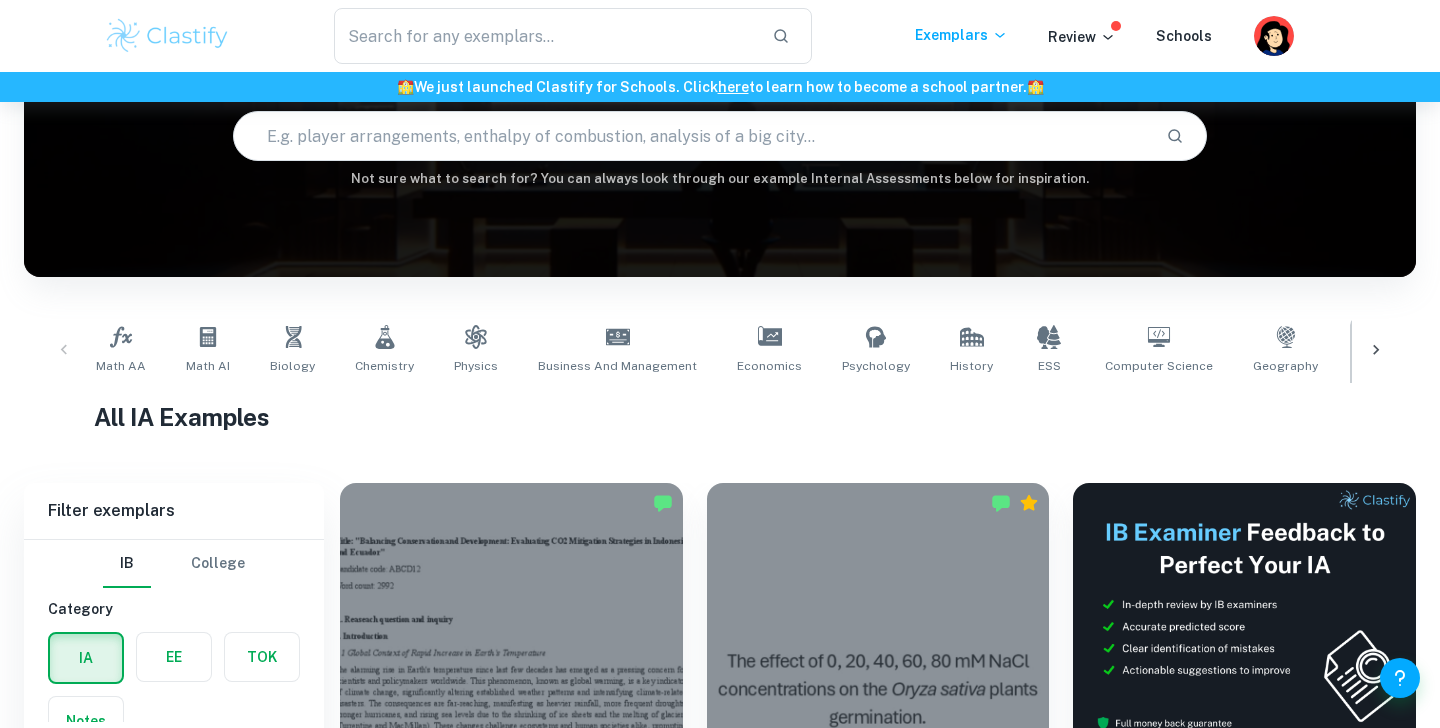 click on "Visual Arts Comparative Study" at bounding box center (1448, 350) 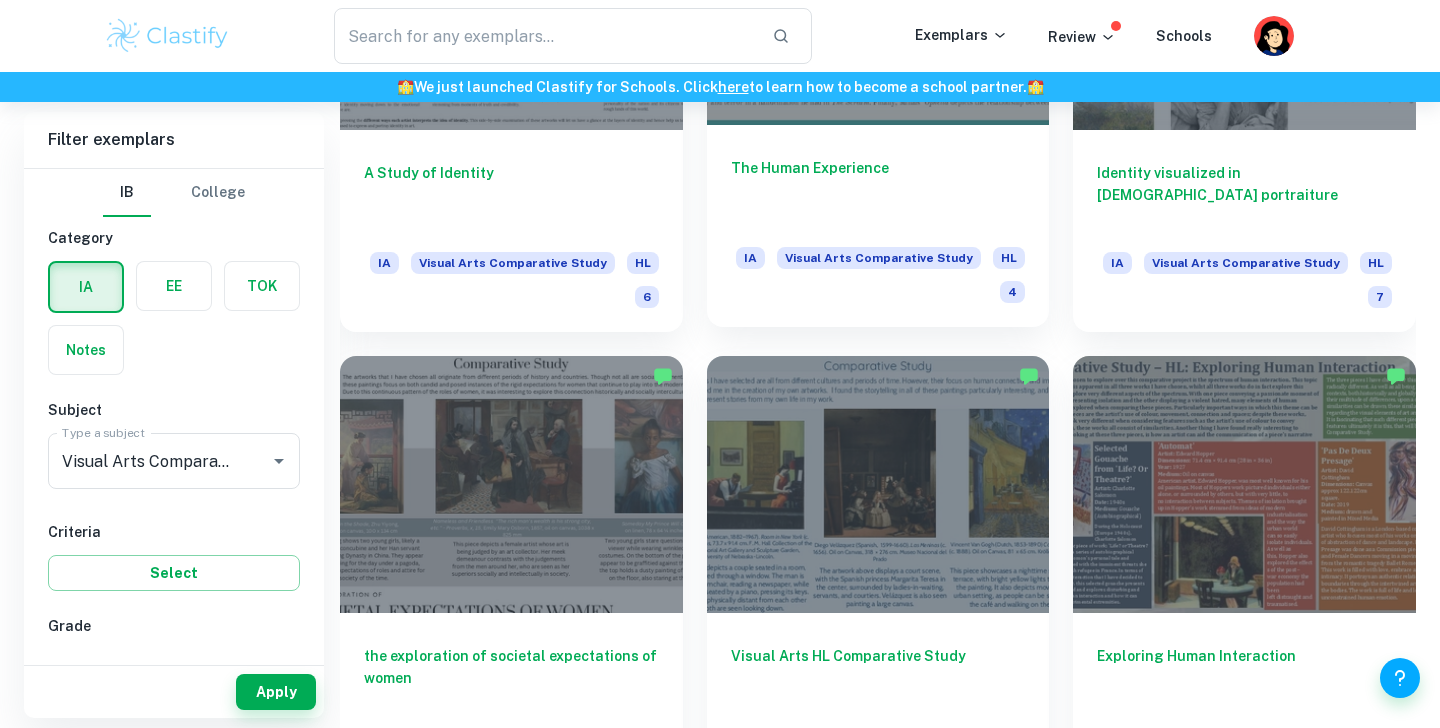 scroll, scrollTop: 1194, scrollLeft: 0, axis: vertical 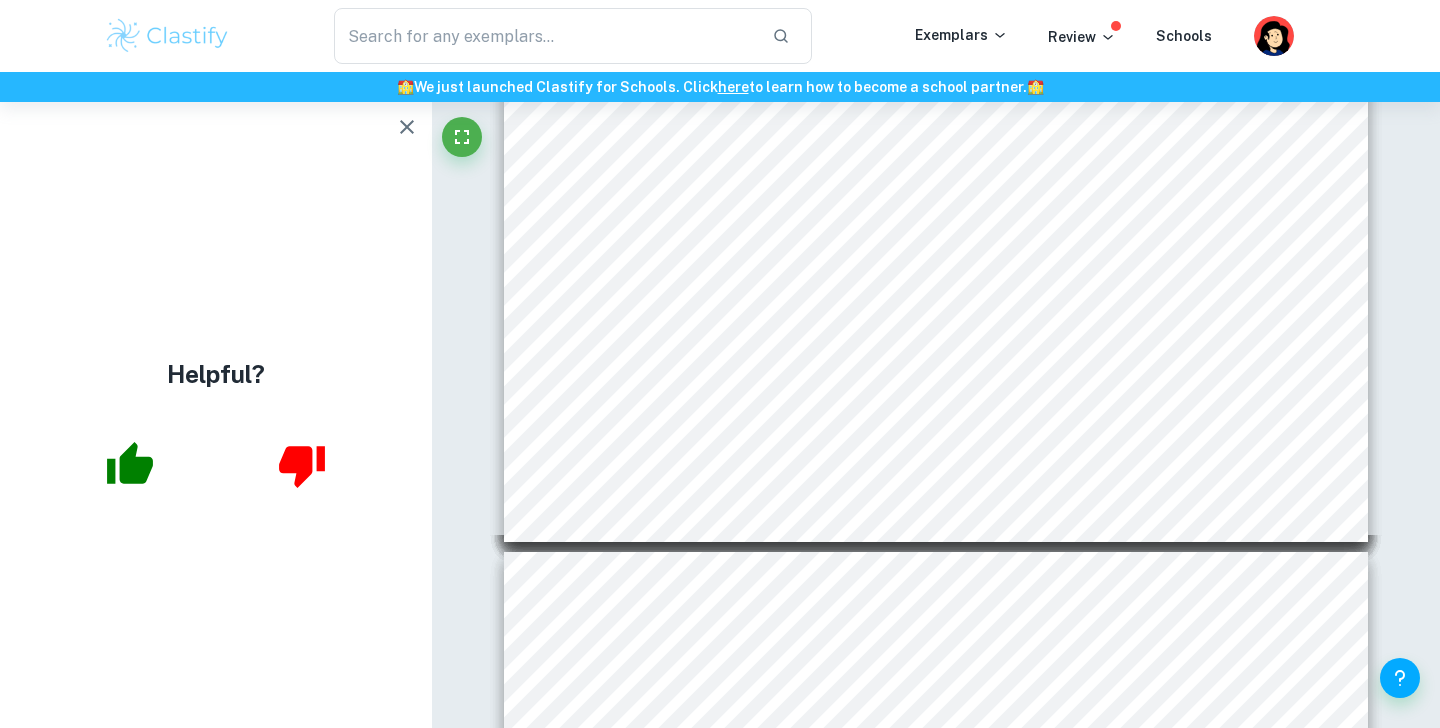 click 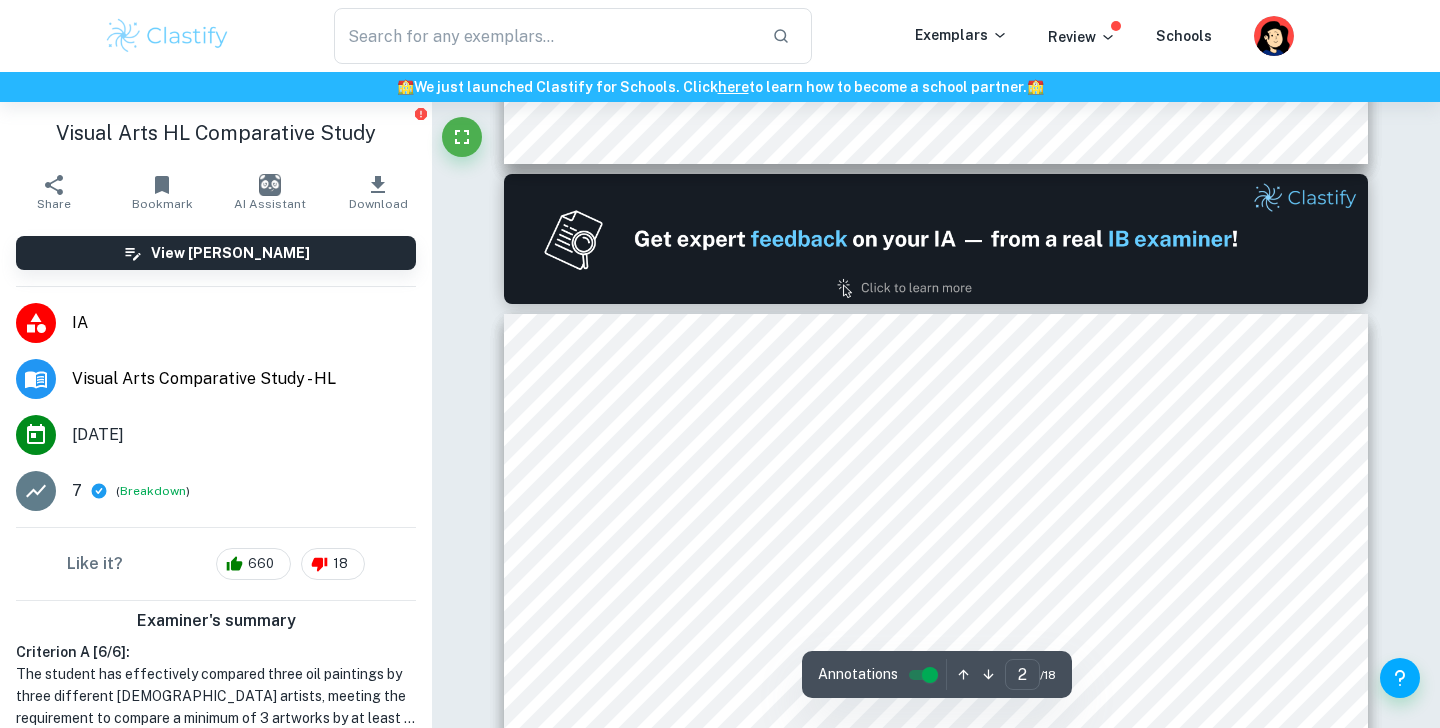 scroll, scrollTop: 381, scrollLeft: 0, axis: vertical 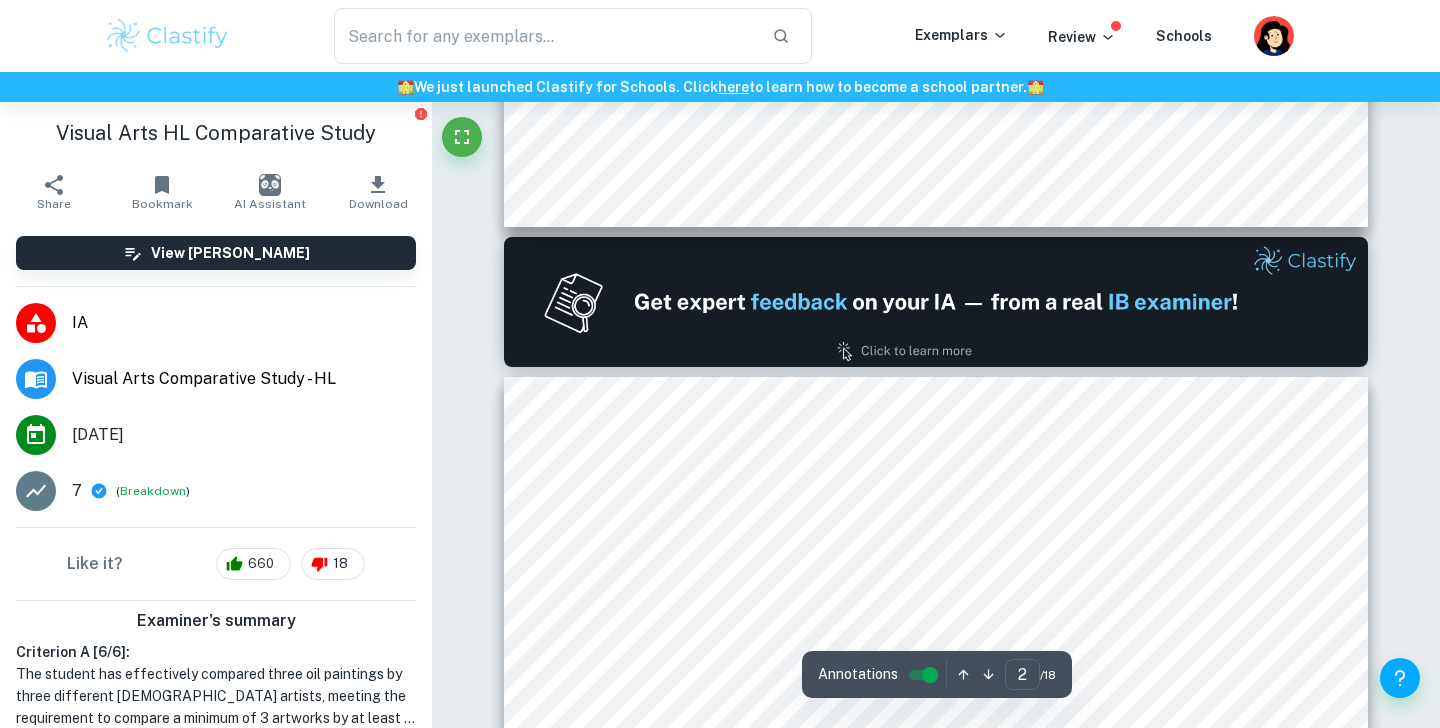 type on "1" 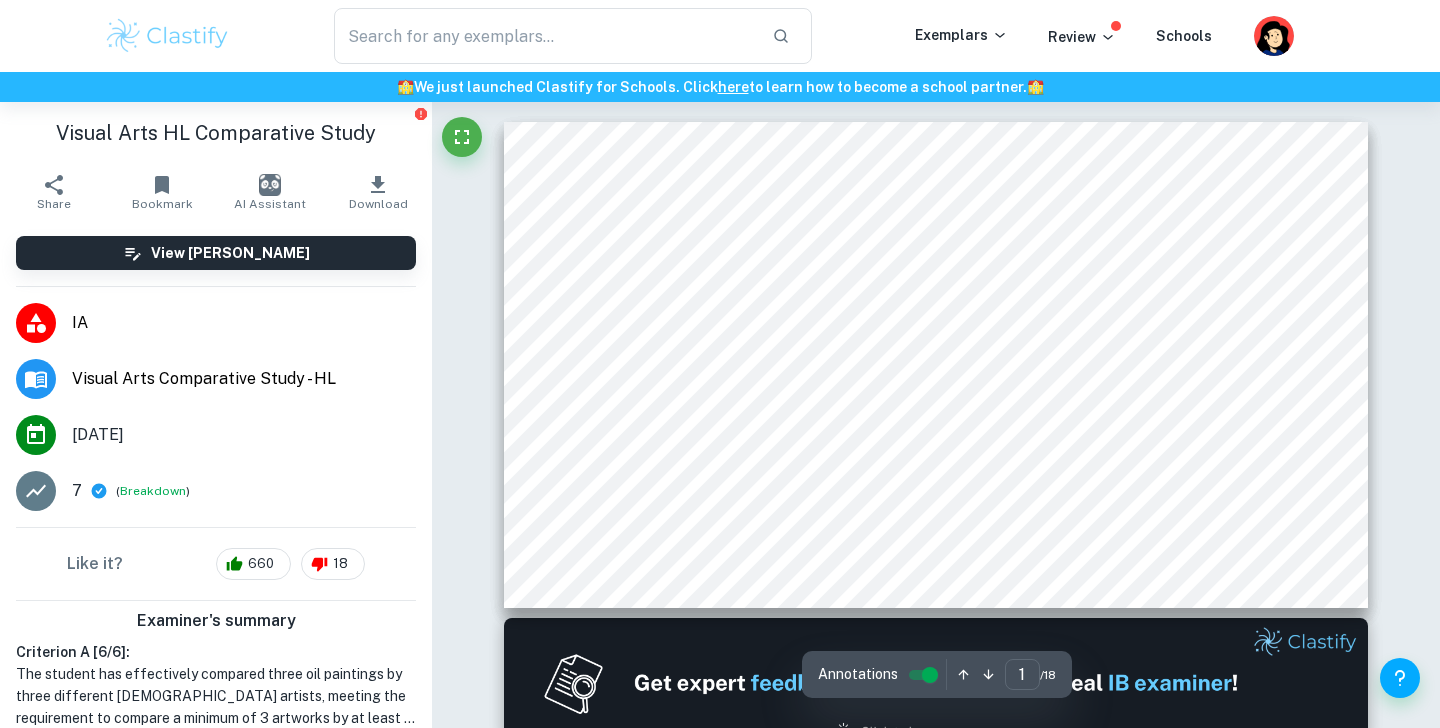 scroll, scrollTop: 0, scrollLeft: 0, axis: both 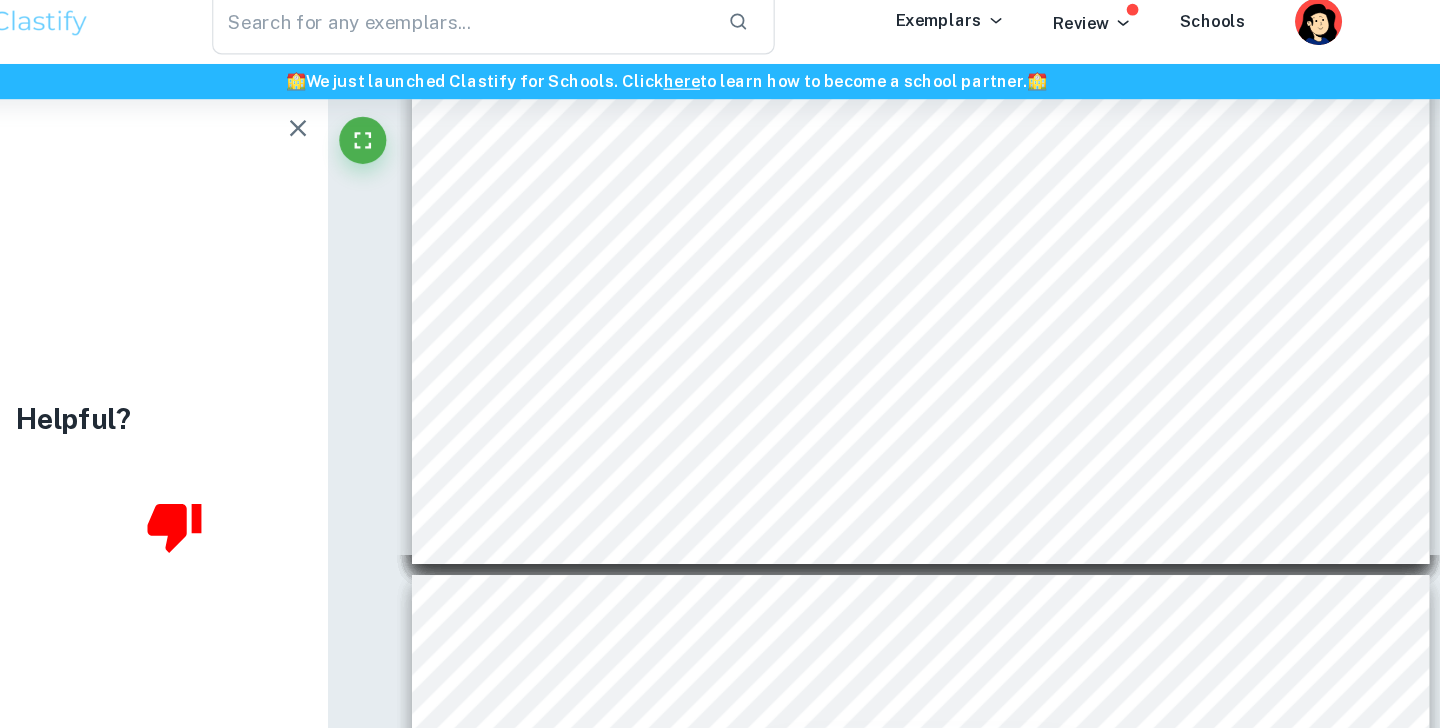 click on "Christ on it draws attention to it by being in the centre of the" at bounding box center [986, 212] 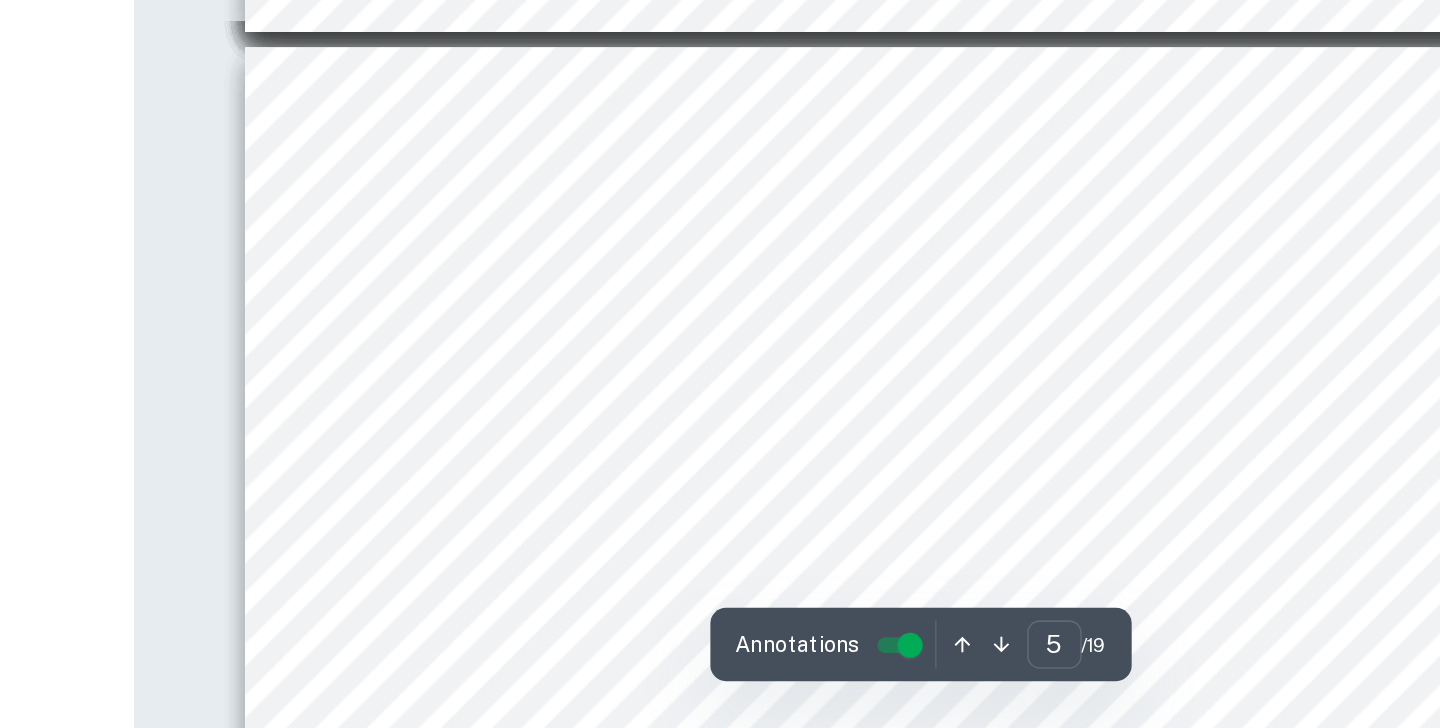 scroll, scrollTop: 2130, scrollLeft: 0, axis: vertical 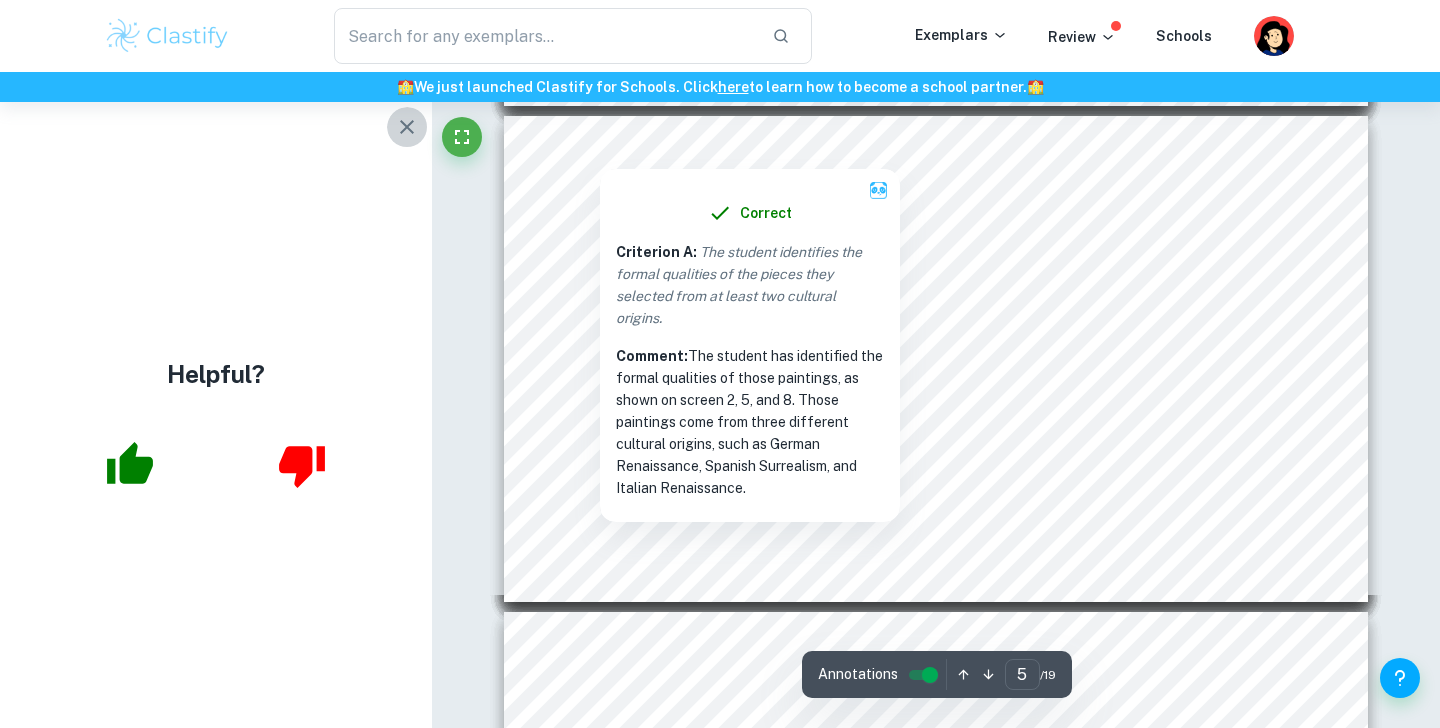 click 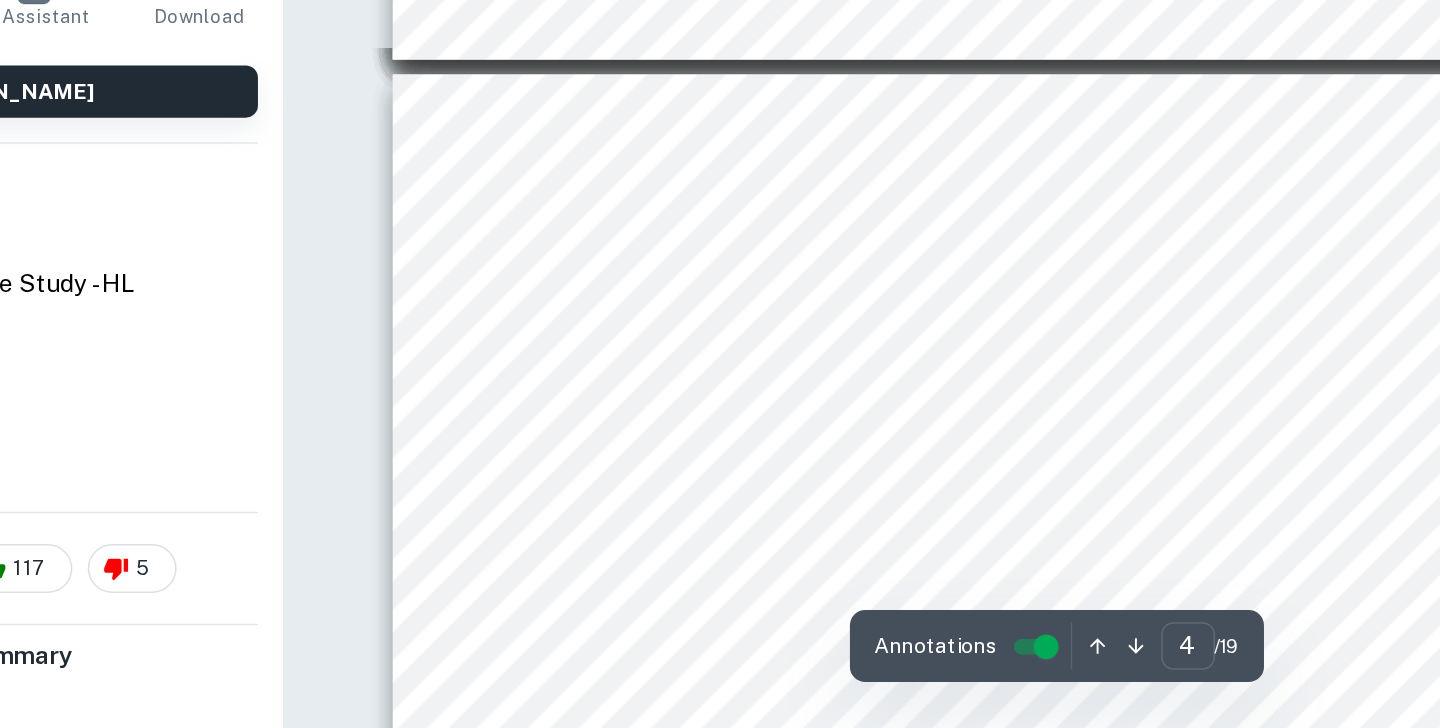 scroll, scrollTop: 1564, scrollLeft: 0, axis: vertical 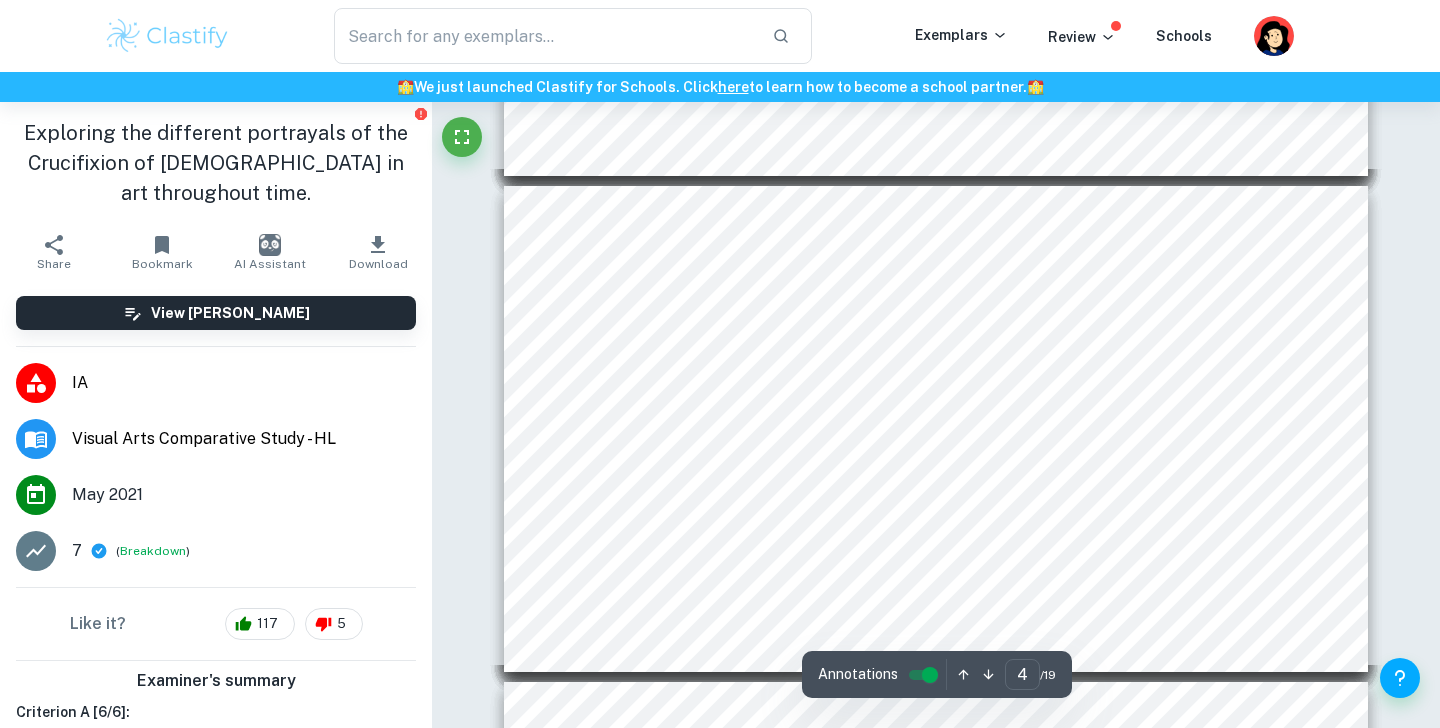 click on "Isenheim Altarpiece Cultural and Conceptual Significance Audience’s World: This altarpiece was created between 1512 and 1516, in France. The 1500s were a time of illness and disease, ranging from smallpox to the plague, both of which are skin-related or focused. The altarpiece was also created for a hospital in the small village of Isenheim, found in the North- East of the country. The hospital was, apparently, built by the Brothers of Saint Anthony. Saint Anthony is the patron of people who suffer from skin diseases. Not only is this piece notable for skin disease awareness, but also for its religious importance. The 16th century, especially in France, was a time of division in terms of religious belief. Most of the country was loyal to Roman Catholicism, but soon after the 16th century began, Calvinism spread as the new and better movement. This painting might have been a method of persuasion to follow the Catholic church. Audience: Because it was initially created for a hospital that cared for skin   htm" at bounding box center [936, 429] 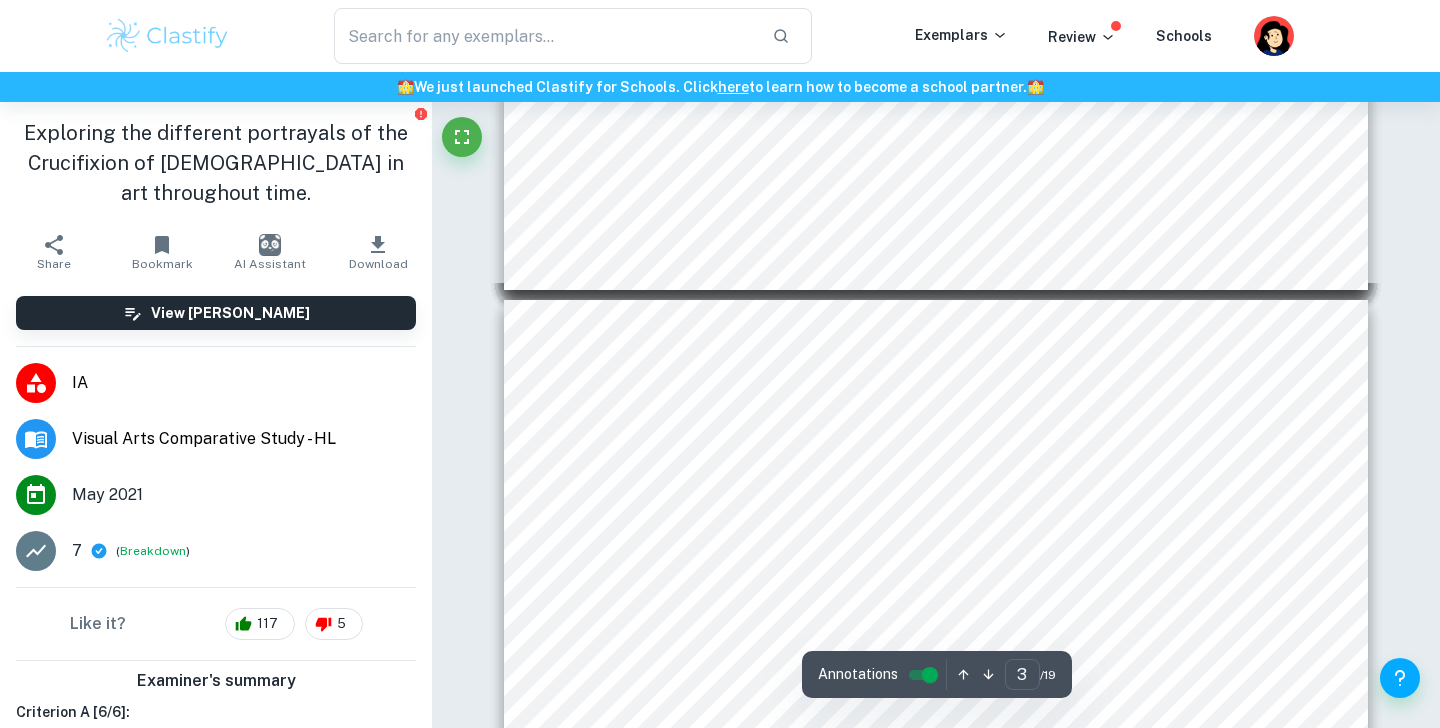 scroll, scrollTop: 956, scrollLeft: 0, axis: vertical 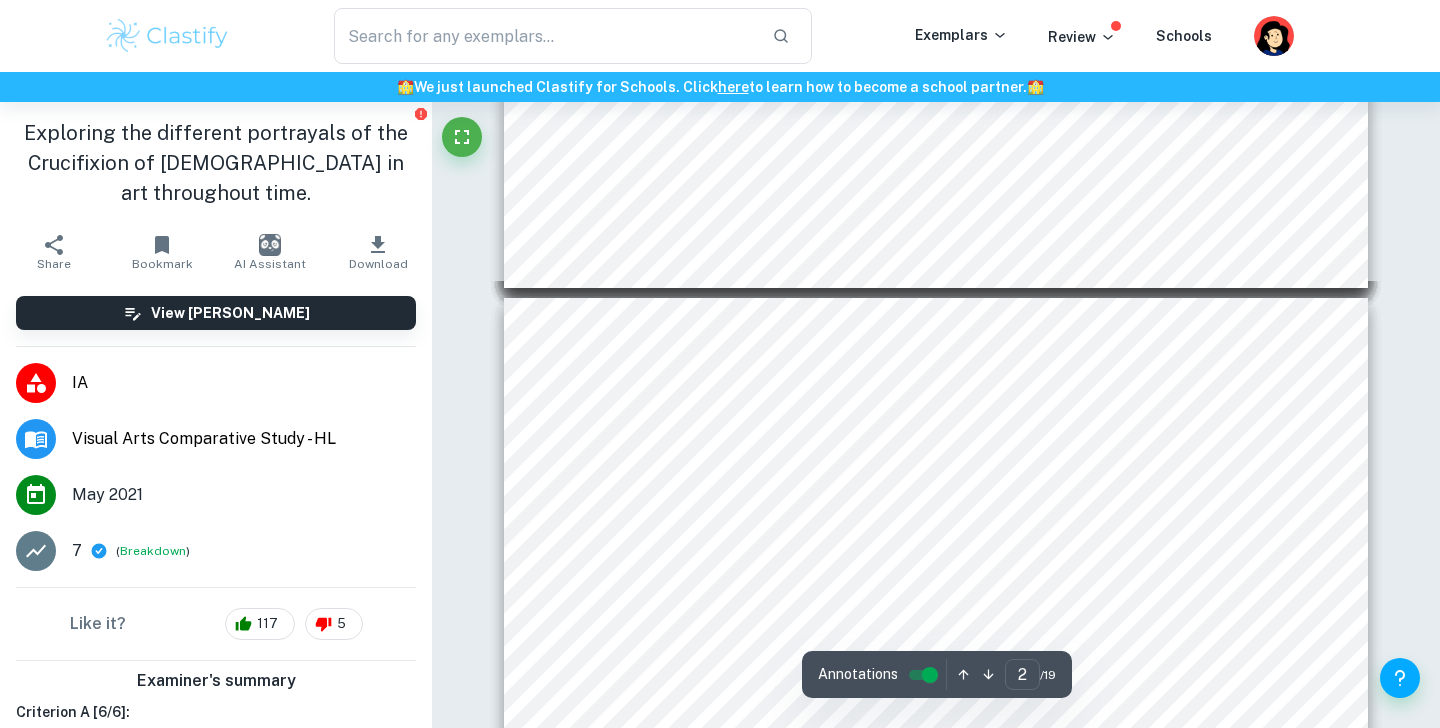 type on "1" 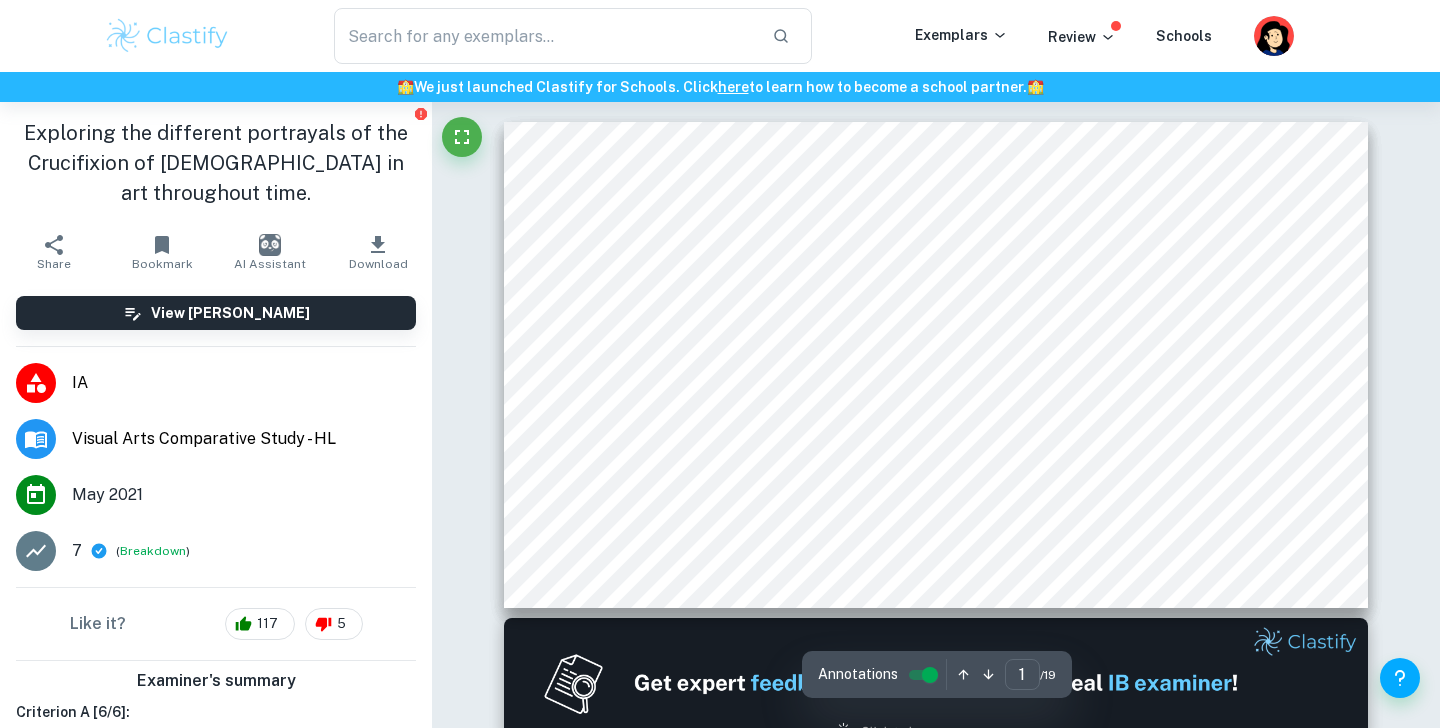 scroll, scrollTop: 0, scrollLeft: 0, axis: both 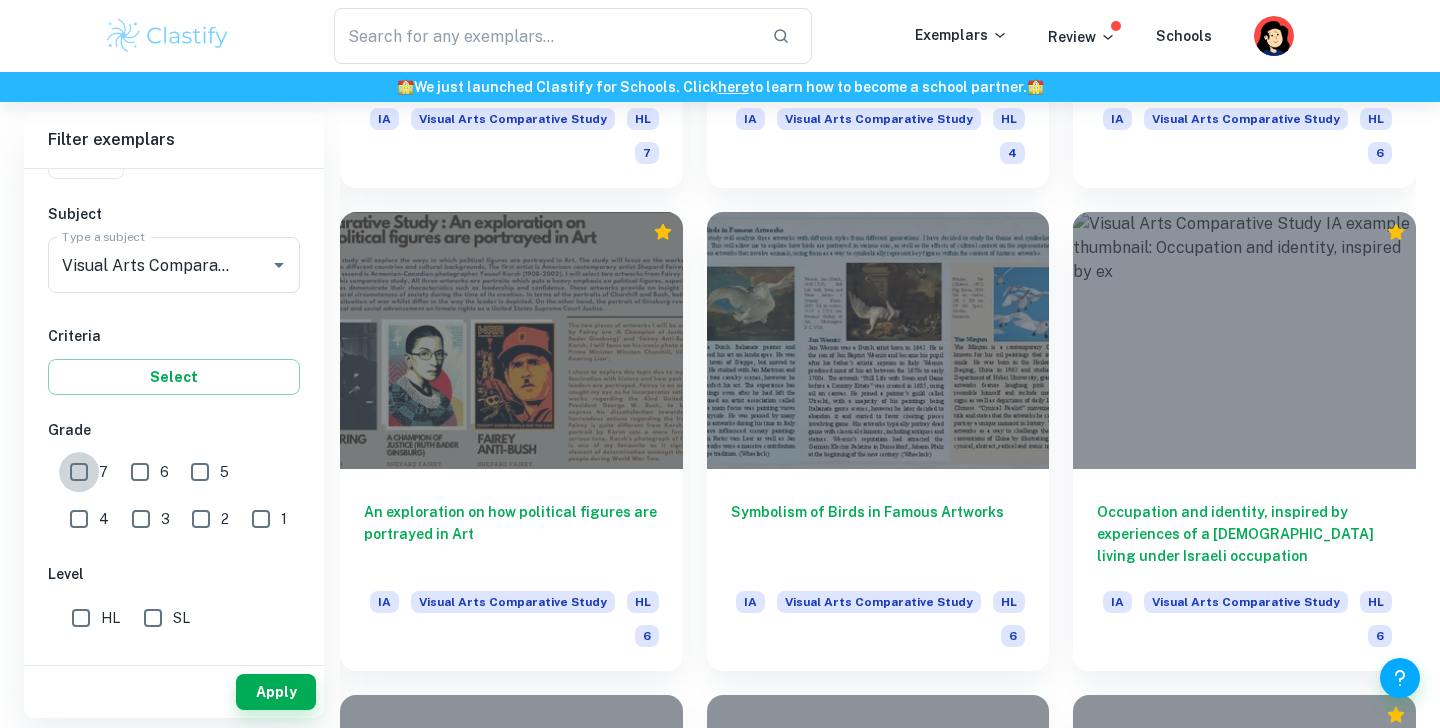 click on "7" at bounding box center (79, 472) 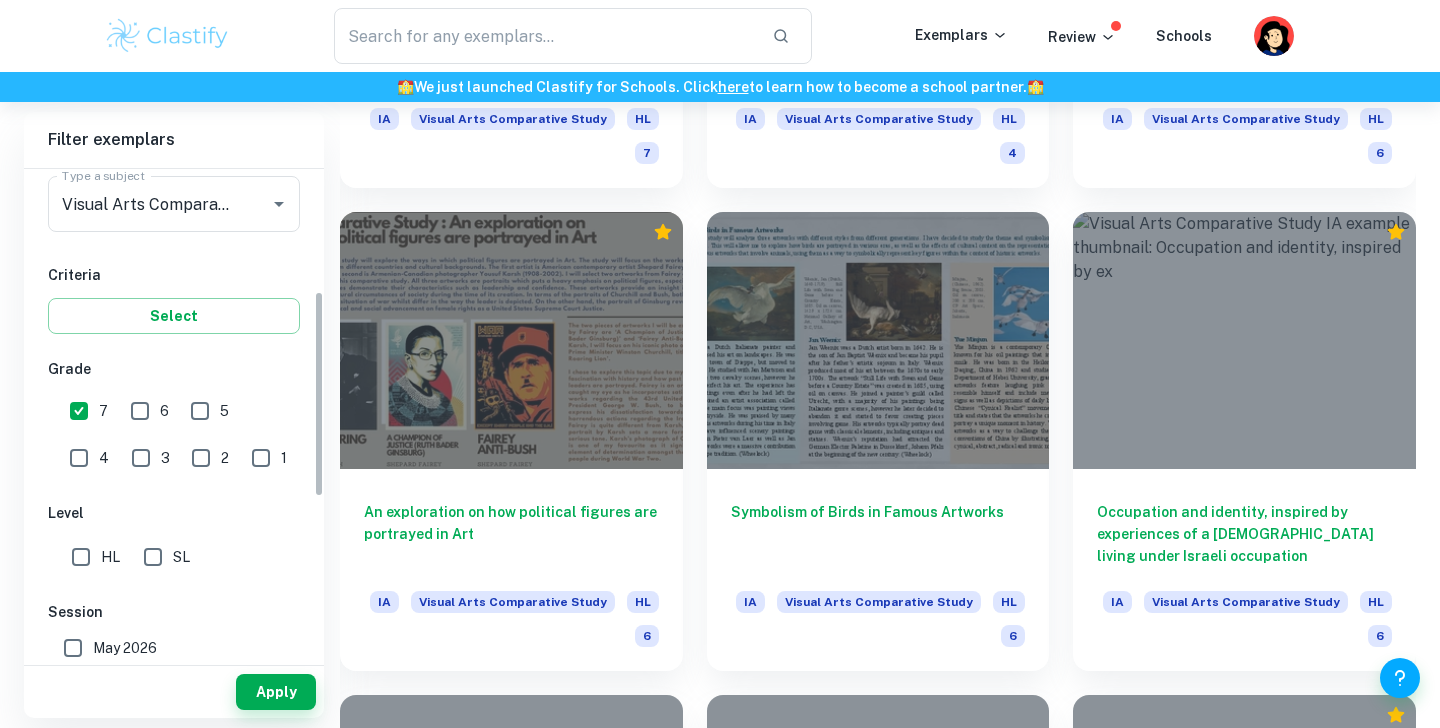 scroll, scrollTop: 289, scrollLeft: 0, axis: vertical 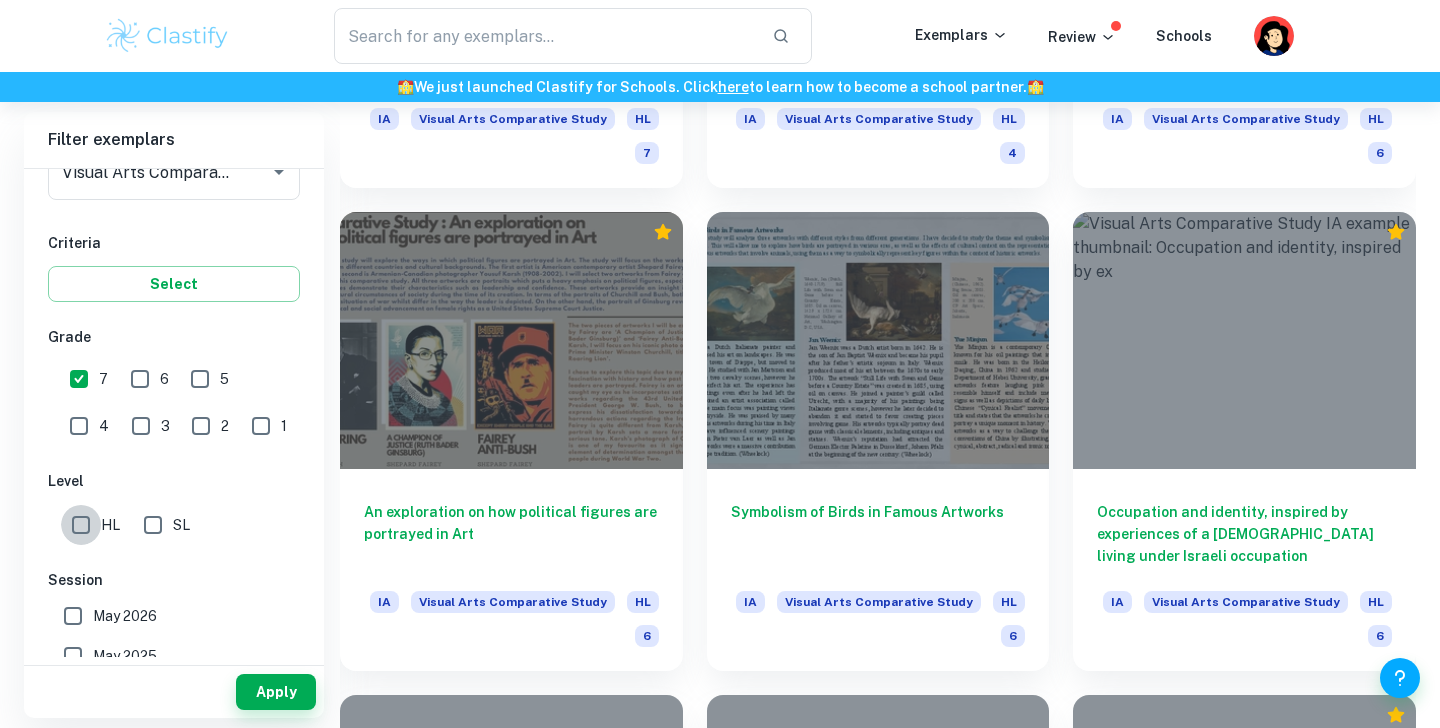 click on "HL" at bounding box center [81, 525] 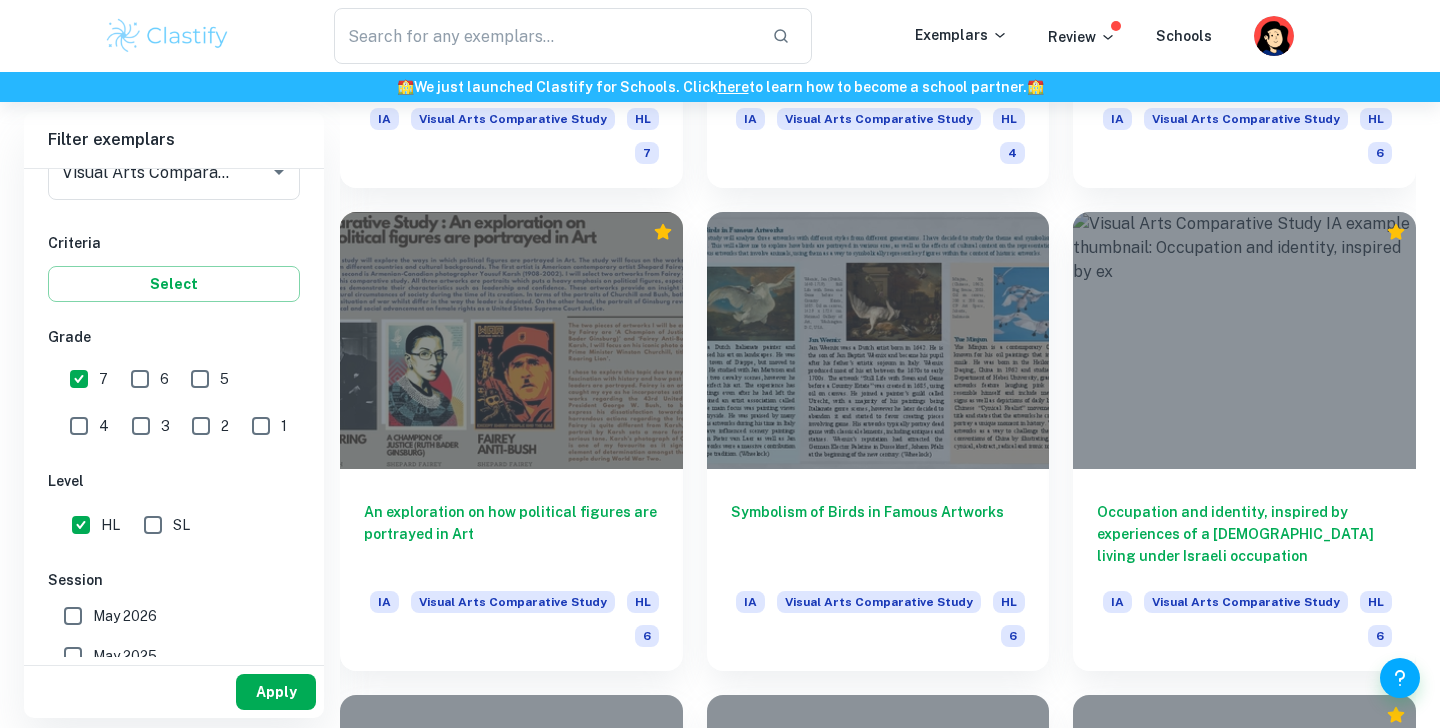 click on "Apply" at bounding box center [276, 692] 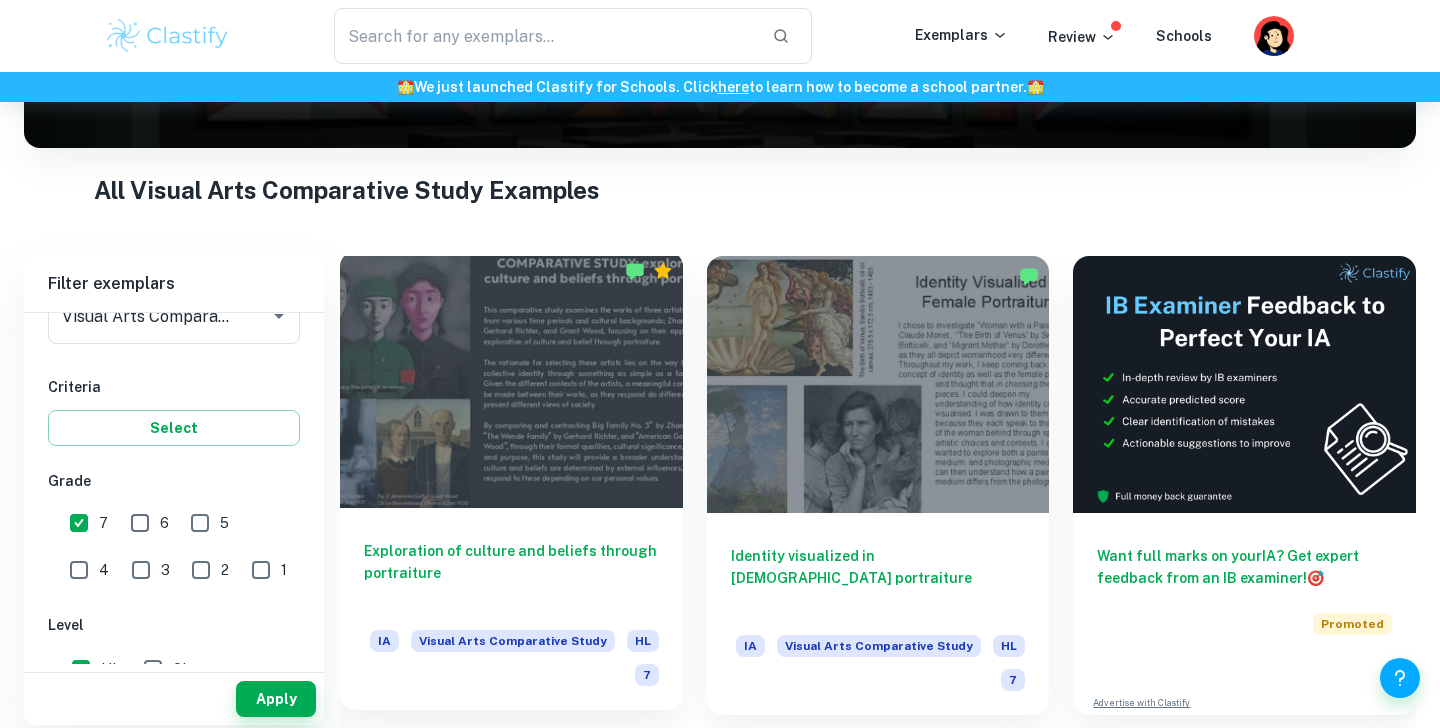 scroll, scrollTop: 333, scrollLeft: 0, axis: vertical 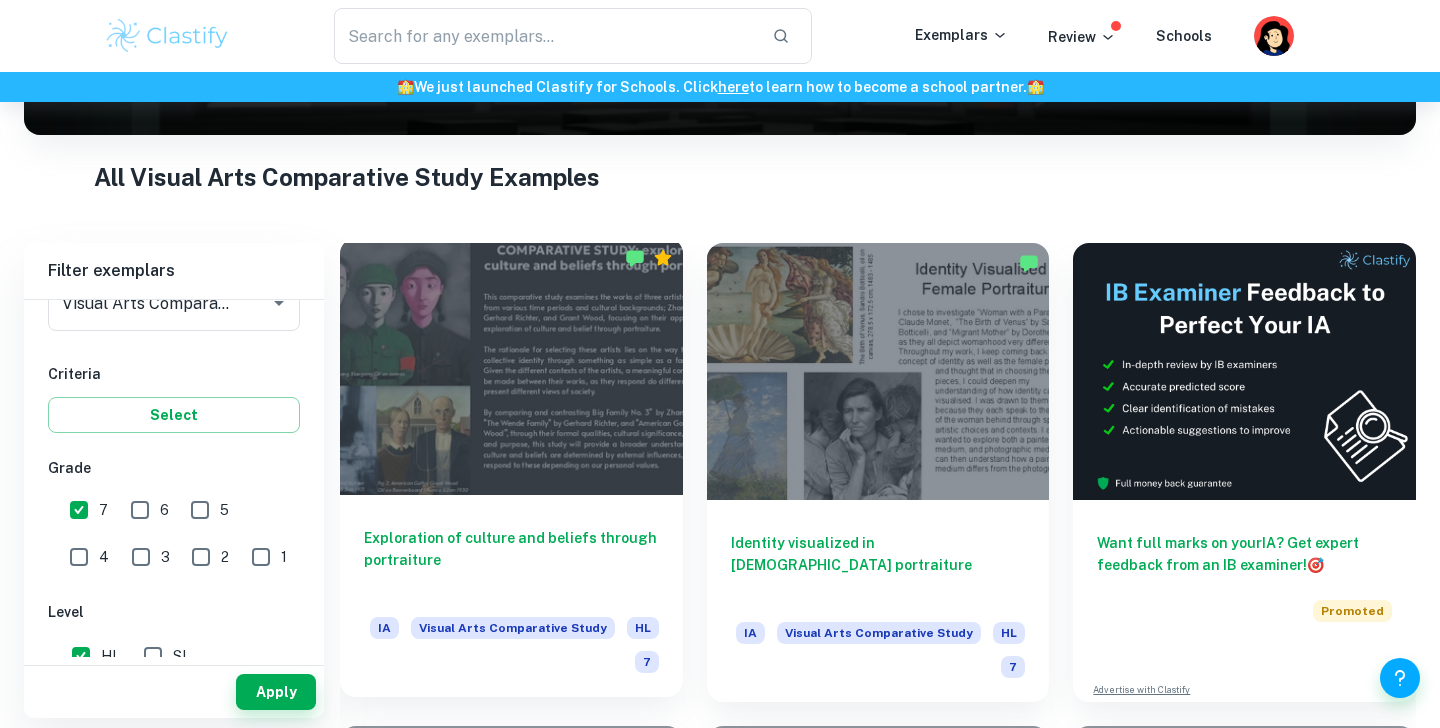 click at bounding box center [511, 366] 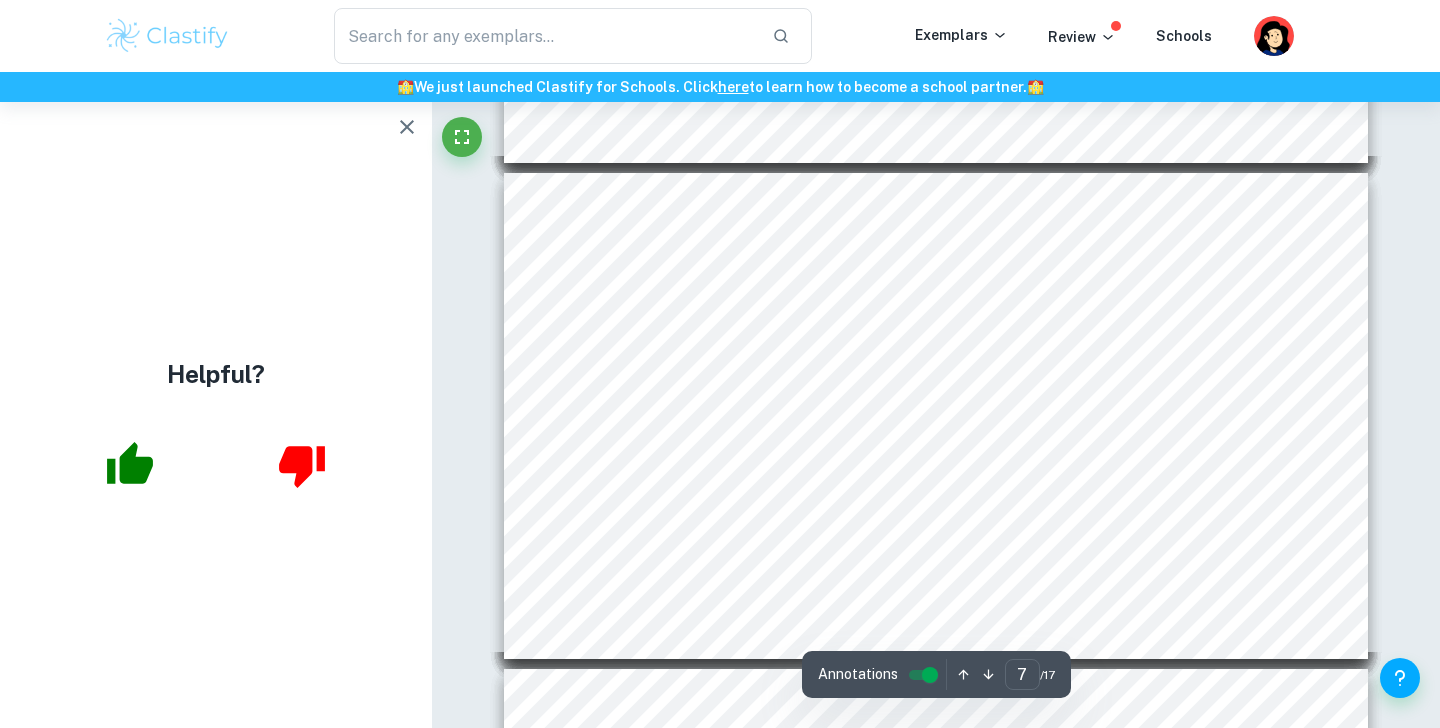scroll, scrollTop: 3098, scrollLeft: 0, axis: vertical 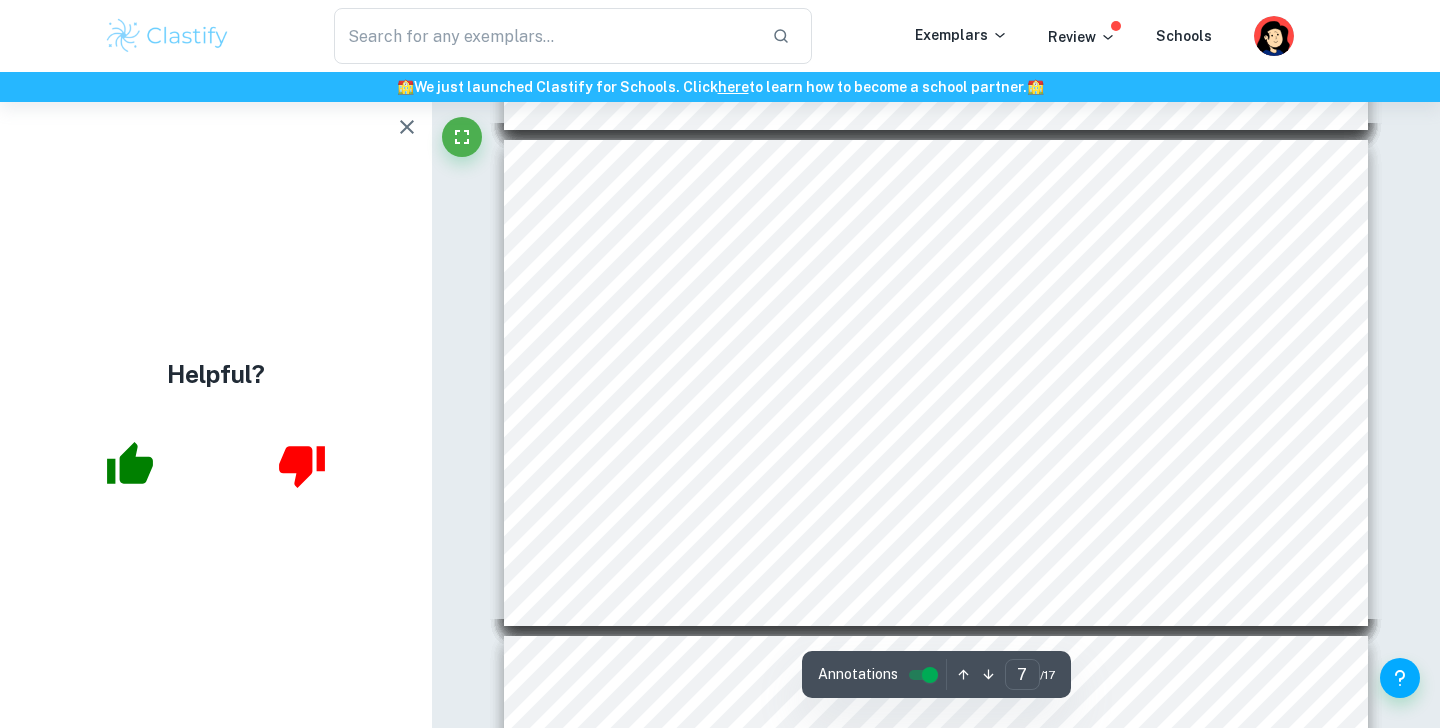 click 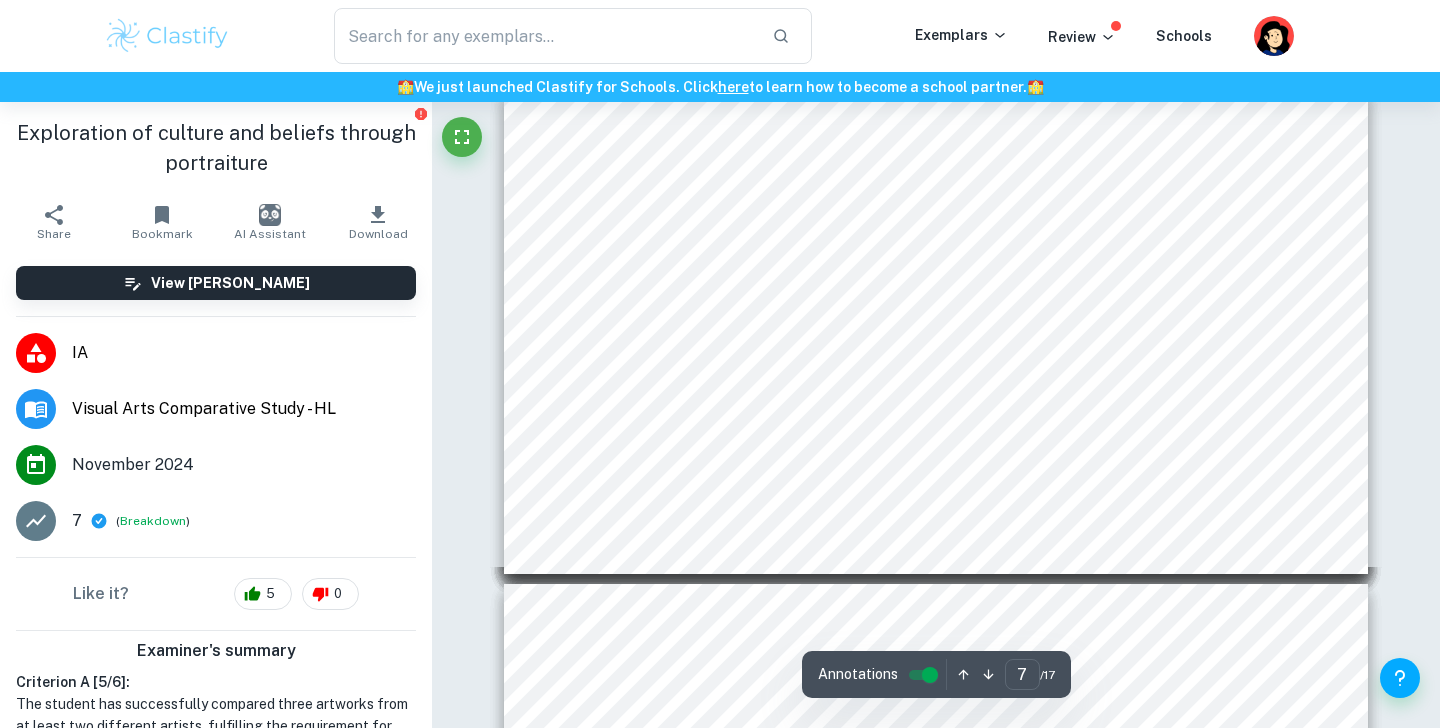 scroll, scrollTop: 3152, scrollLeft: 0, axis: vertical 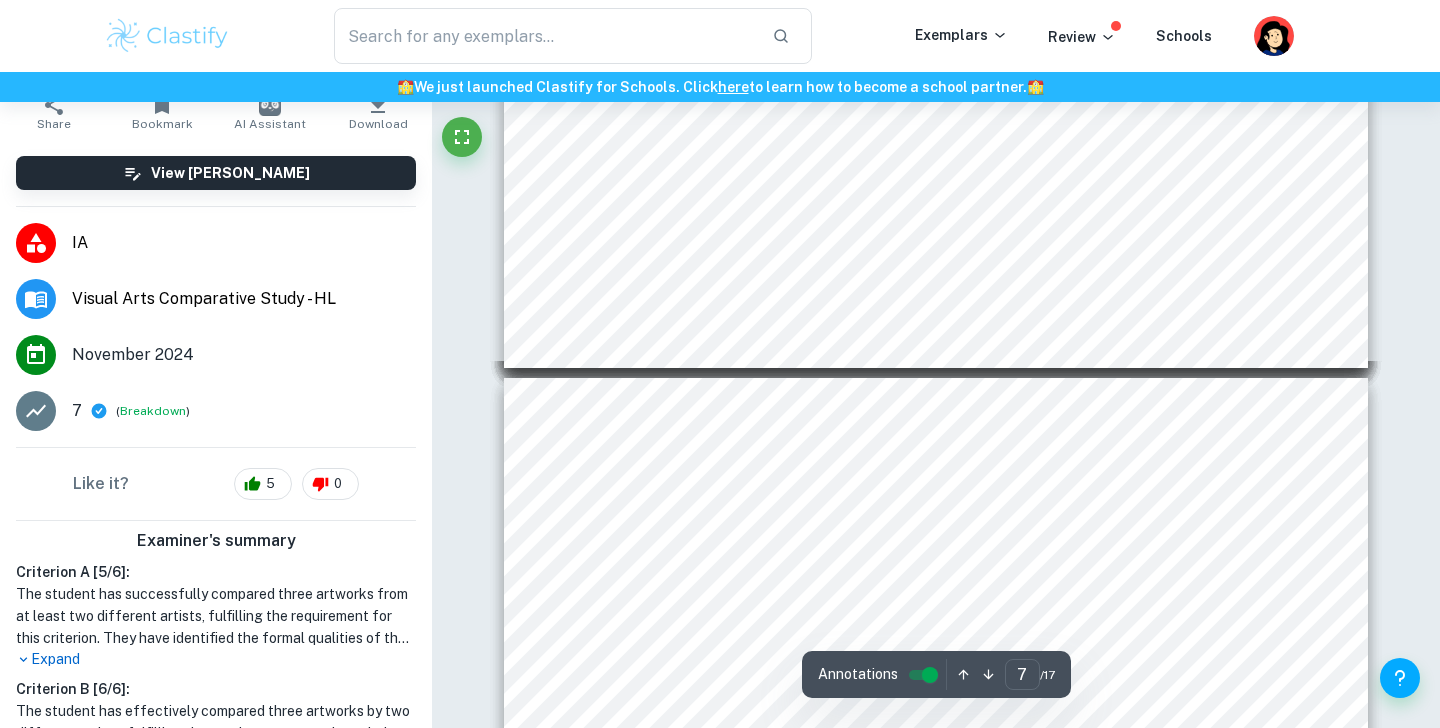type on "6" 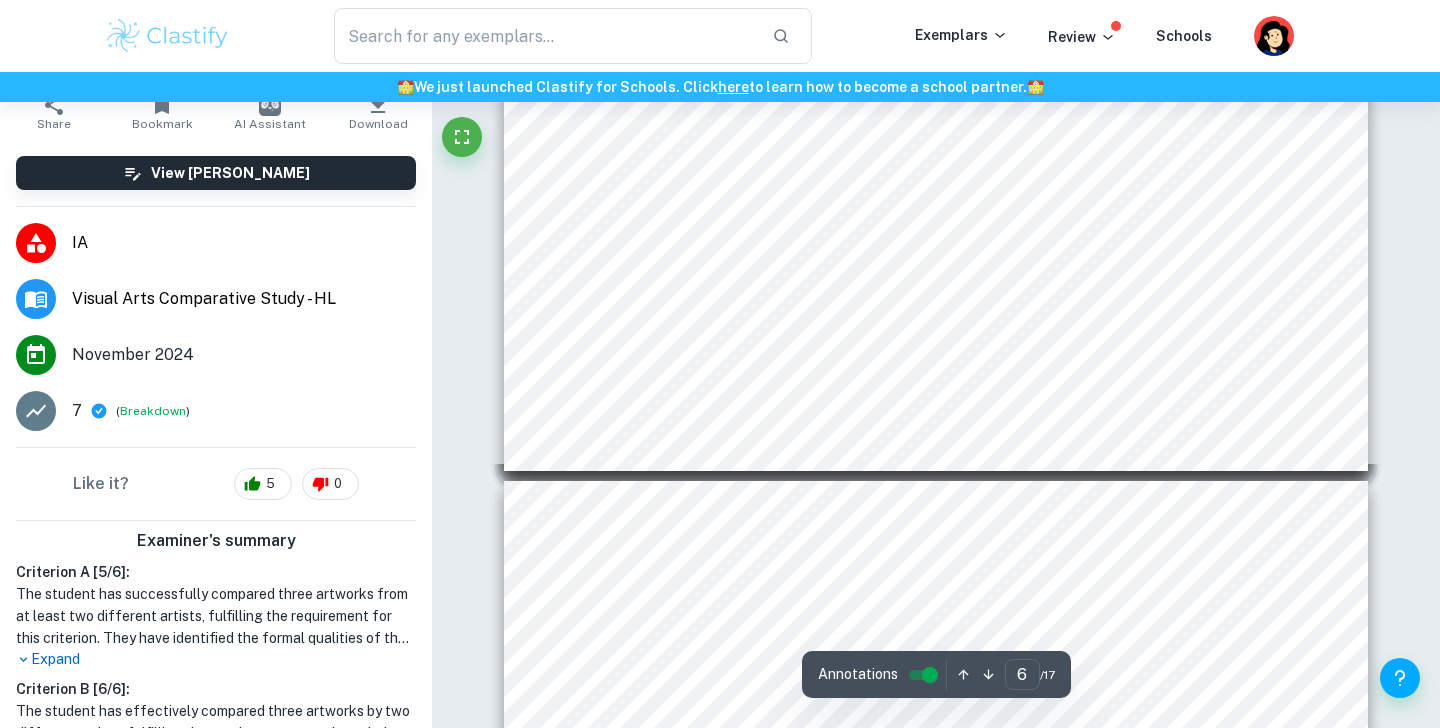 scroll, scrollTop: 2760, scrollLeft: 0, axis: vertical 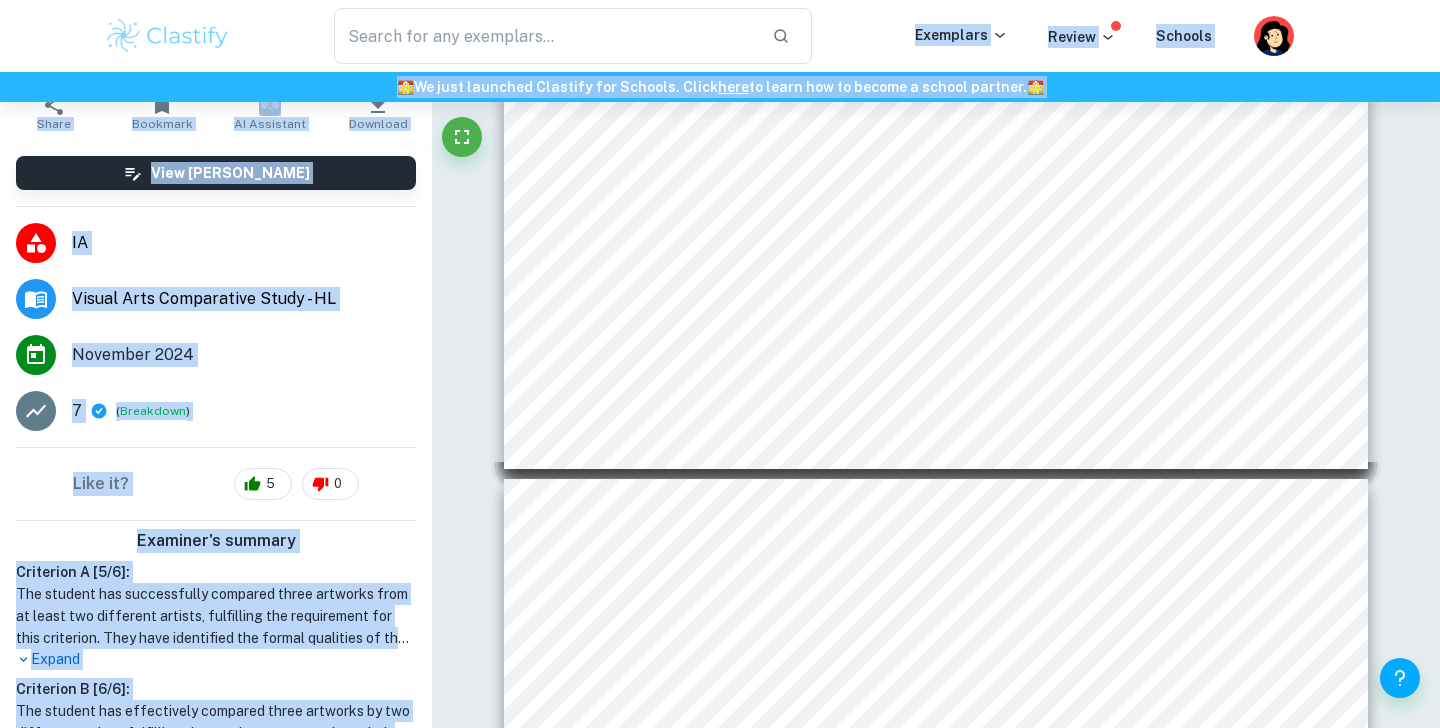 click on "We value your privacy We use cookies to enhance your browsing experience, serve personalised ads or content, and analyse our traffic. By clicking "Accept All", you consent to our use of cookies.   Cookie Policy Customise   Reject All   Accept All   Customise Consent Preferences   We use cookies to help you navigate efficiently and perform certain functions. You will find detailed information about all cookies under each consent category below. The cookies that are categorised as "Necessary" are stored on your browser as they are essential for enabling the basic functionalities of the site. ...  Show more For more information on how Google's third-party cookies operate and handle your data, see:   Google Privacy Policy Necessary Always Active Necessary cookies are required to enable the basic features of this site, such as providing secure log-in or adjusting your consent preferences. These cookies do not store any personally identifiable data. Functional Analytics Performance Advertisement Uncategorised" at bounding box center [720, -2395] 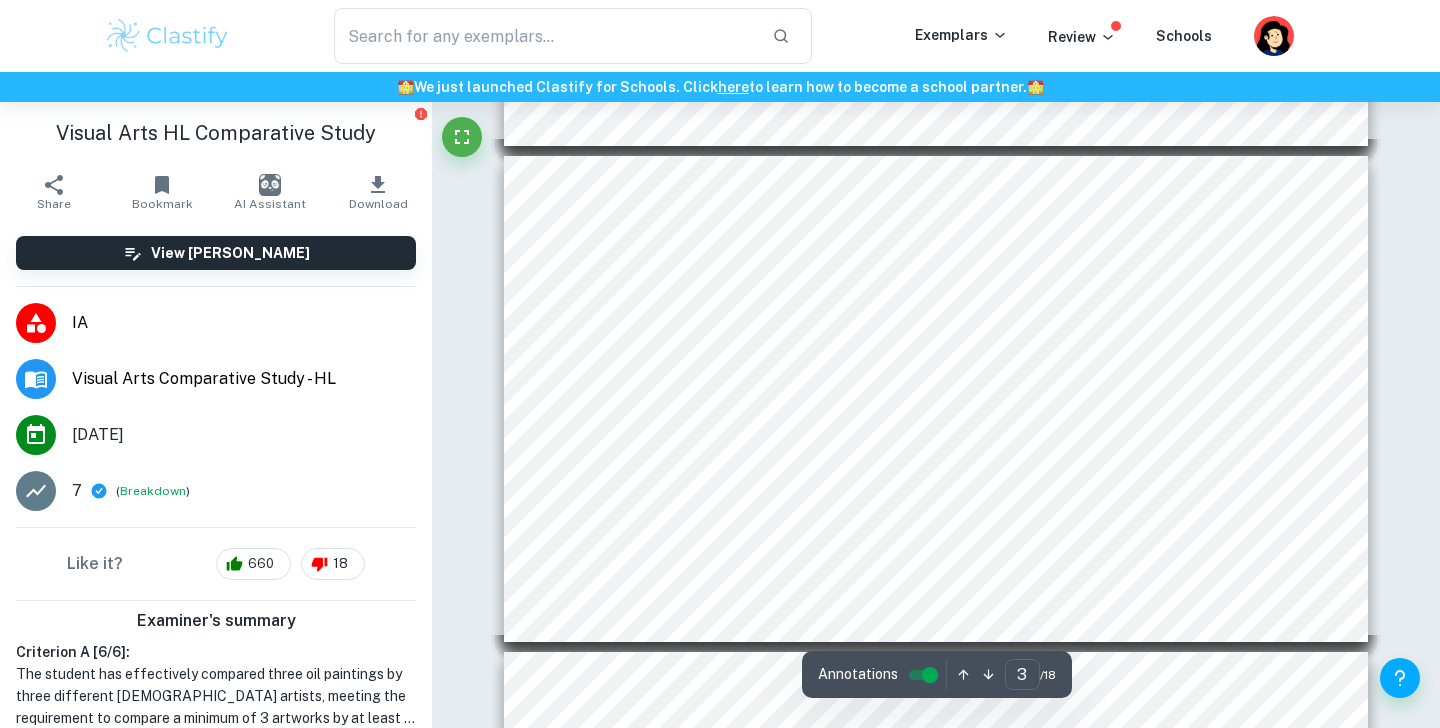 scroll, scrollTop: 953, scrollLeft: 0, axis: vertical 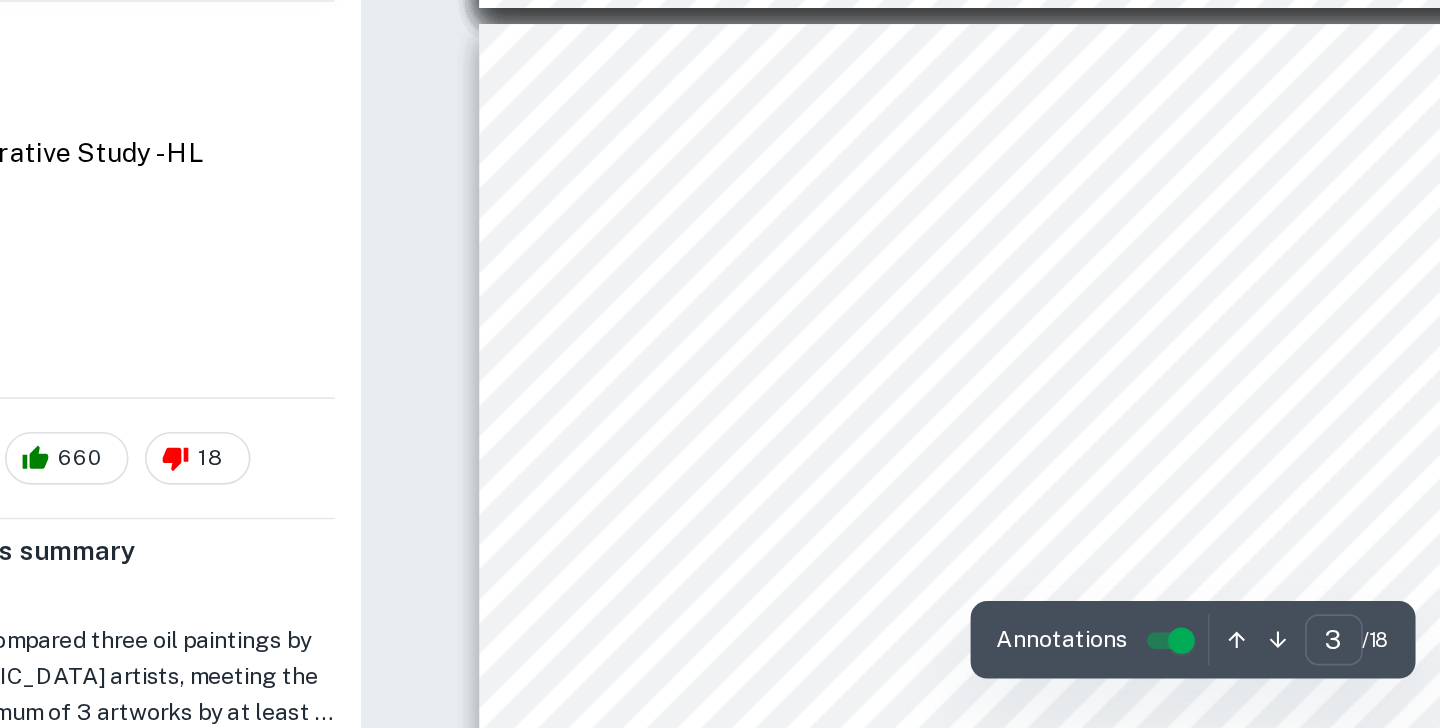 click on "Ask Clai Annotations 1 ​ / 18 [PERSON_NAME] (American, [DATE]–[DATE]).   Room in [US_STATE]   (c. [DATE]). Oil on canvas, 73.7 x 91.4 cm. [PERSON_NAME] Collection of the [PERSON_NAME][GEOGRAPHIC_DATA], [GEOGRAPHIC_DATA][US_STATE]. This painting depicts a couple seated in a room, being observed through a window. The man is seated in an armchair, reading a newspaper, while the woman is seated by a piano, pressing its keys. The couple is physically distant from each other and both are seen looking down. [PERSON_NAME] (Dutch, [DATE]-[DATE])   Café Terrace at Night (c. [DATE]). Oil on Canvas, 81 x 65 cm. [GEOGRAPHIC_DATA][PERSON_NAME] This piece showcases a nighttime scene of a café terrace, with bright yellow lights that dominate the painting. It also depicts movement of an urban setting, as people can be seen seated in the café and walking on the streets. what has influenced me in the creation of my own artworks. I found the storytelling in all of these paintings particularly interesting, and they have" at bounding box center (936, 3698) 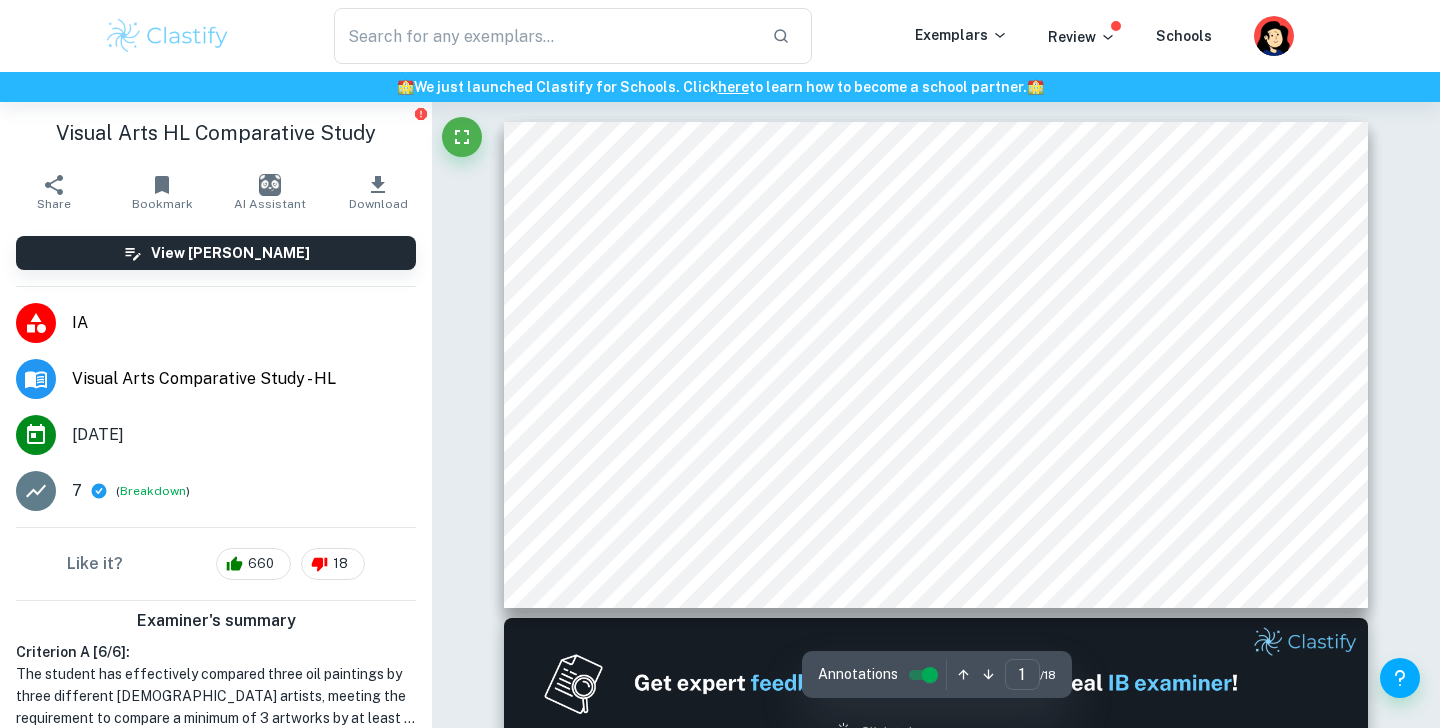 scroll, scrollTop: 0, scrollLeft: 0, axis: both 